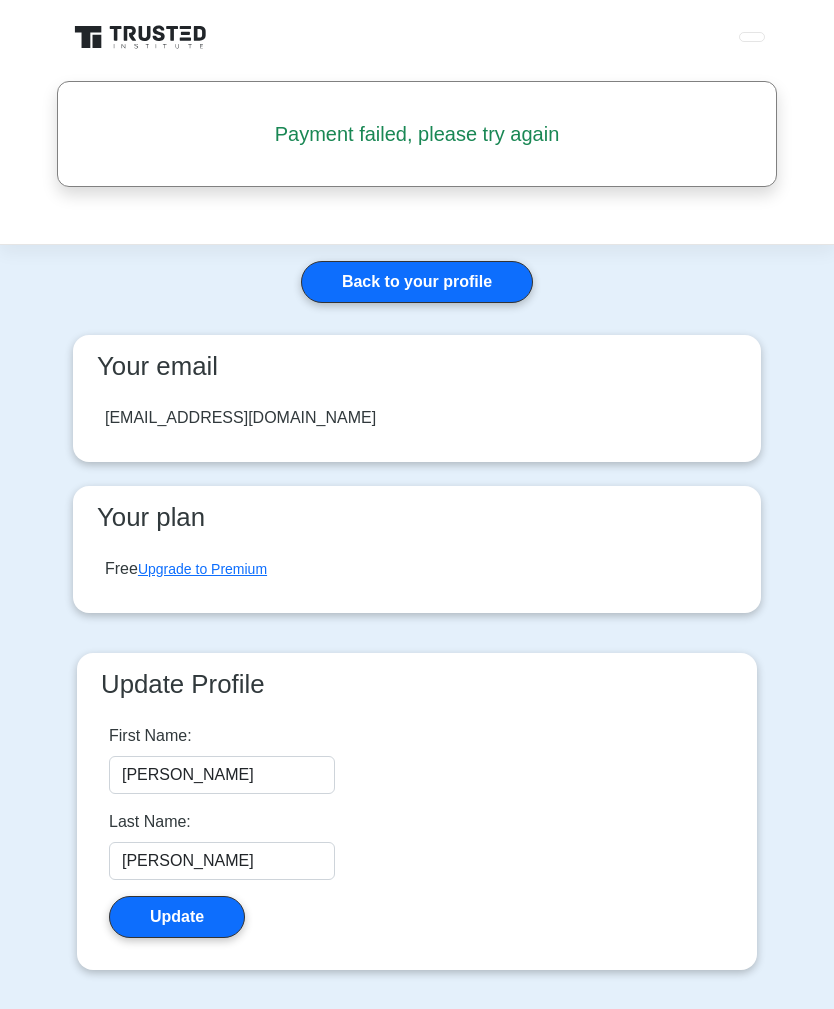 scroll, scrollTop: 271, scrollLeft: 0, axis: vertical 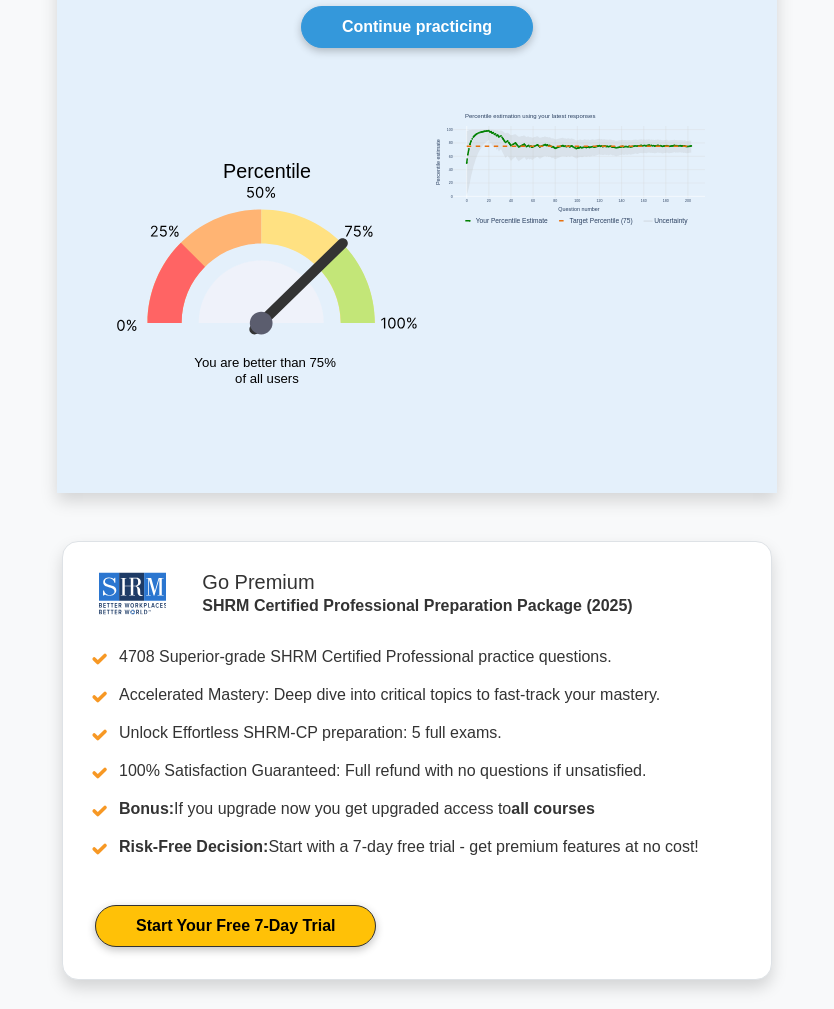click on "Continue practicing" at bounding box center [417, 27] 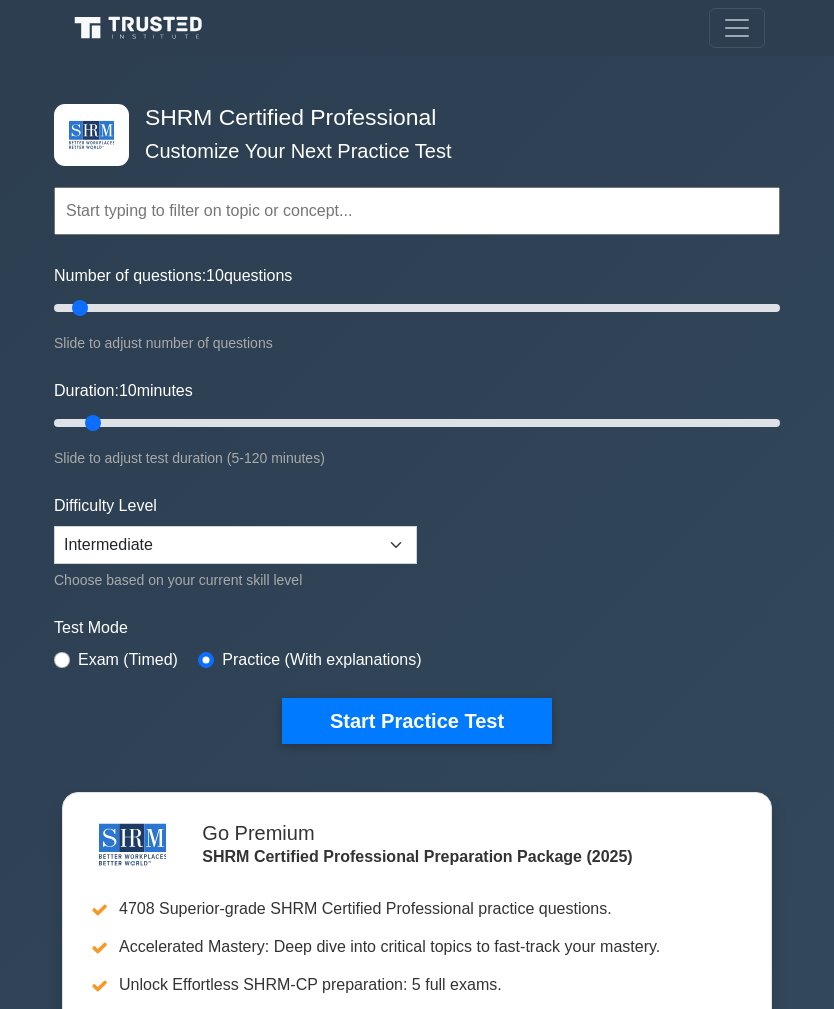 scroll, scrollTop: 0, scrollLeft: 0, axis: both 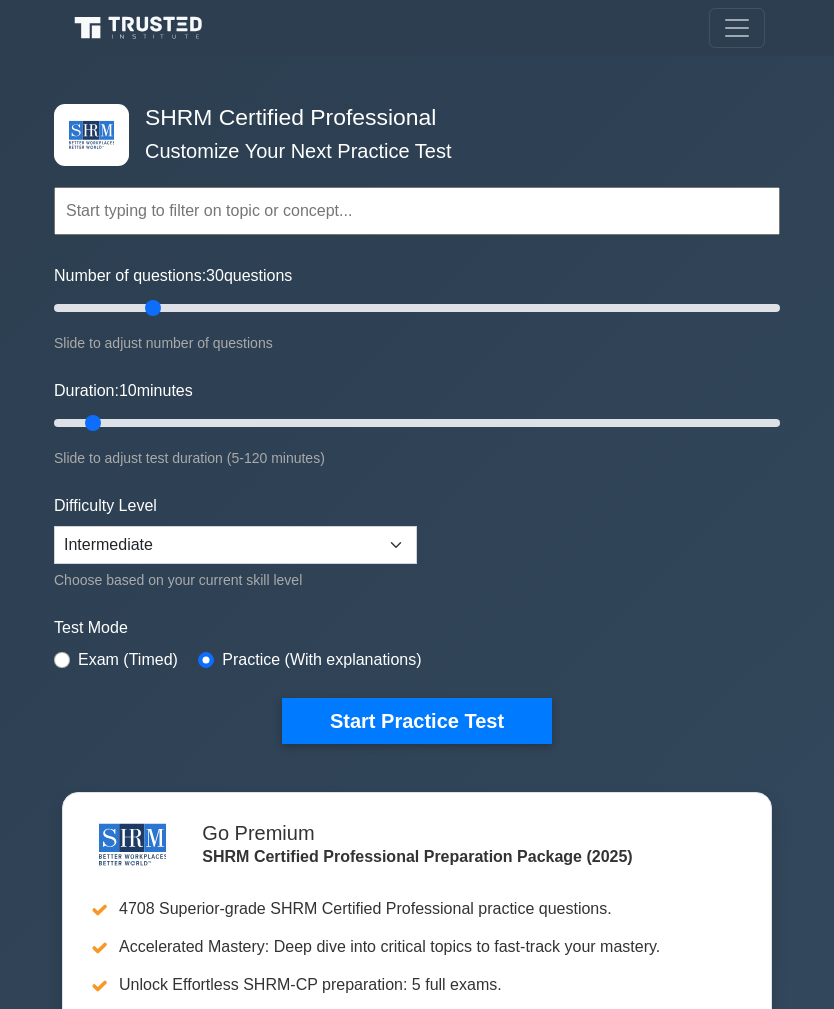 type on "30" 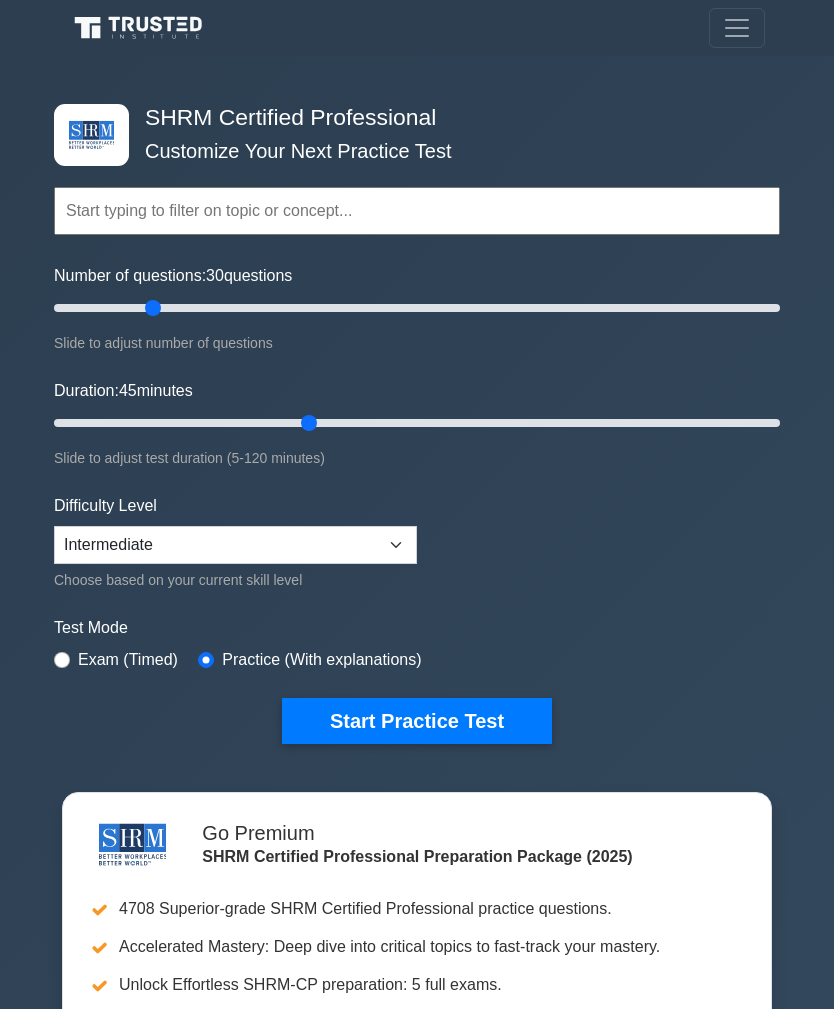 type on "45" 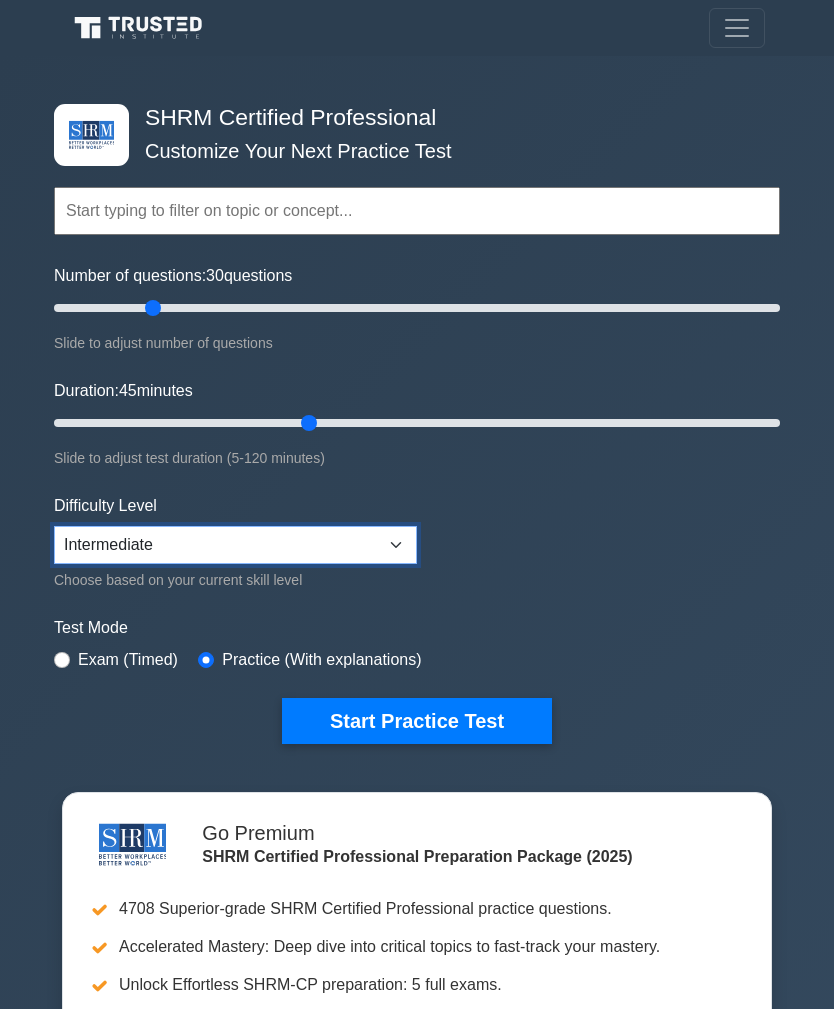 click on "Beginner
Intermediate
Expert" at bounding box center [235, 545] 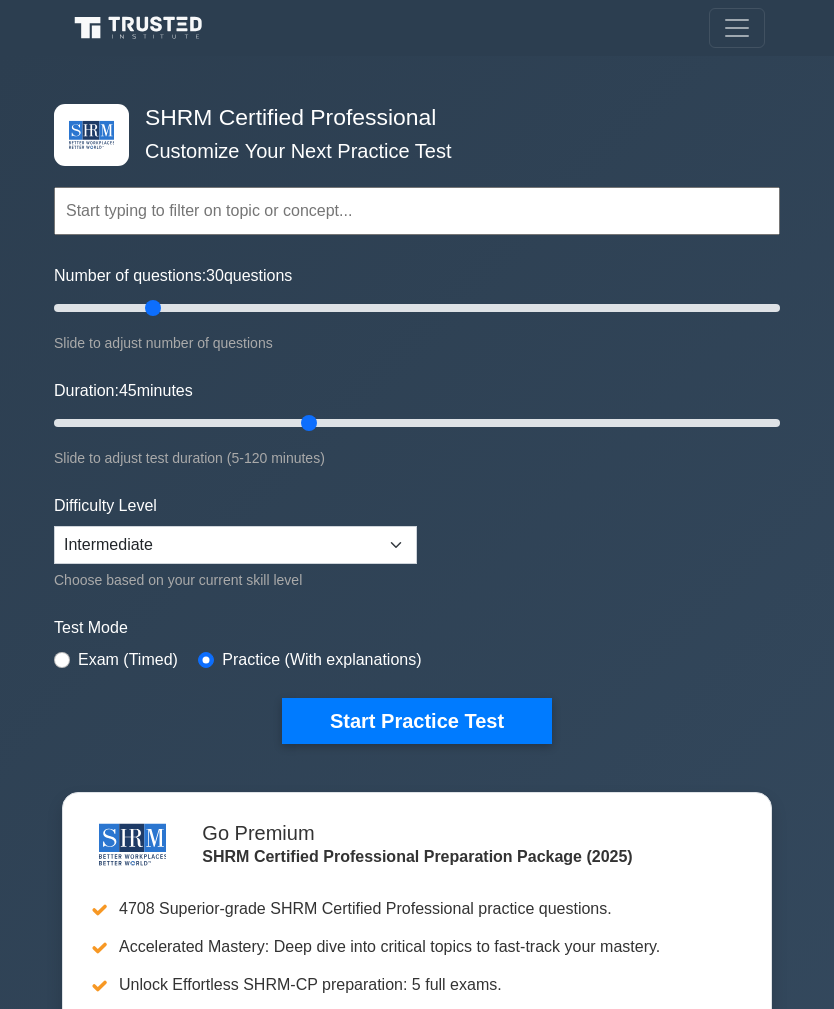 click on "Exam (Timed)" at bounding box center (128, 660) 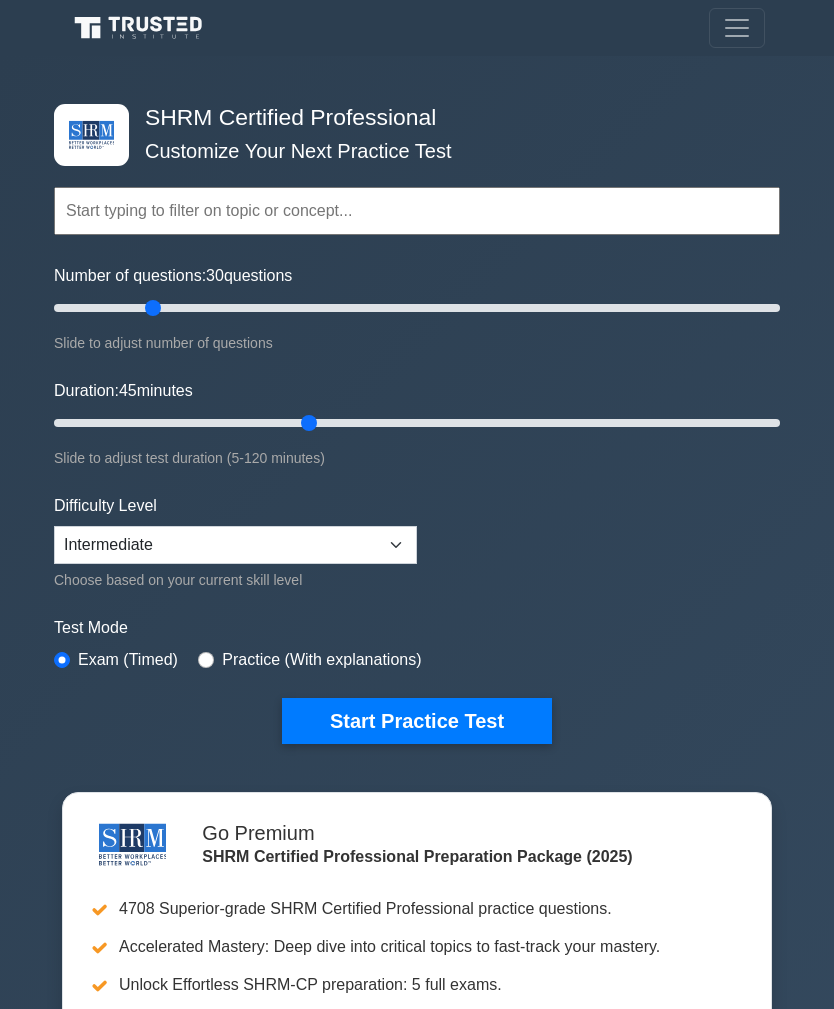 click on "Start Practice Test" at bounding box center (417, 721) 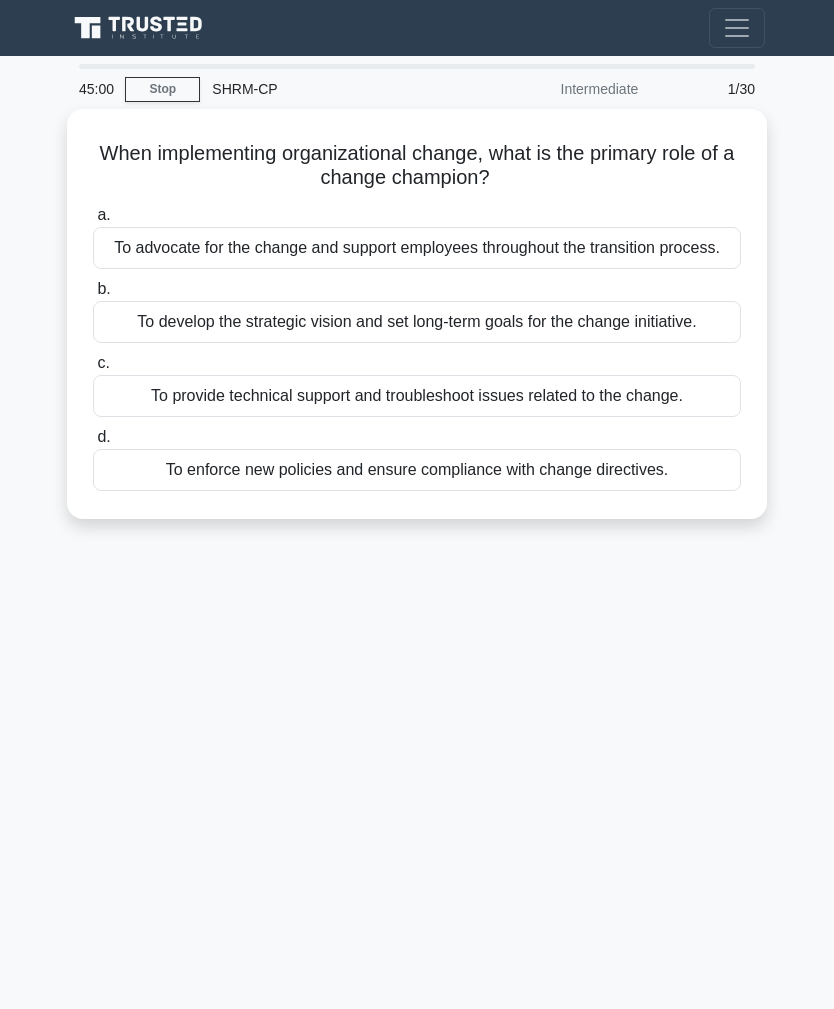 scroll, scrollTop: 0, scrollLeft: 0, axis: both 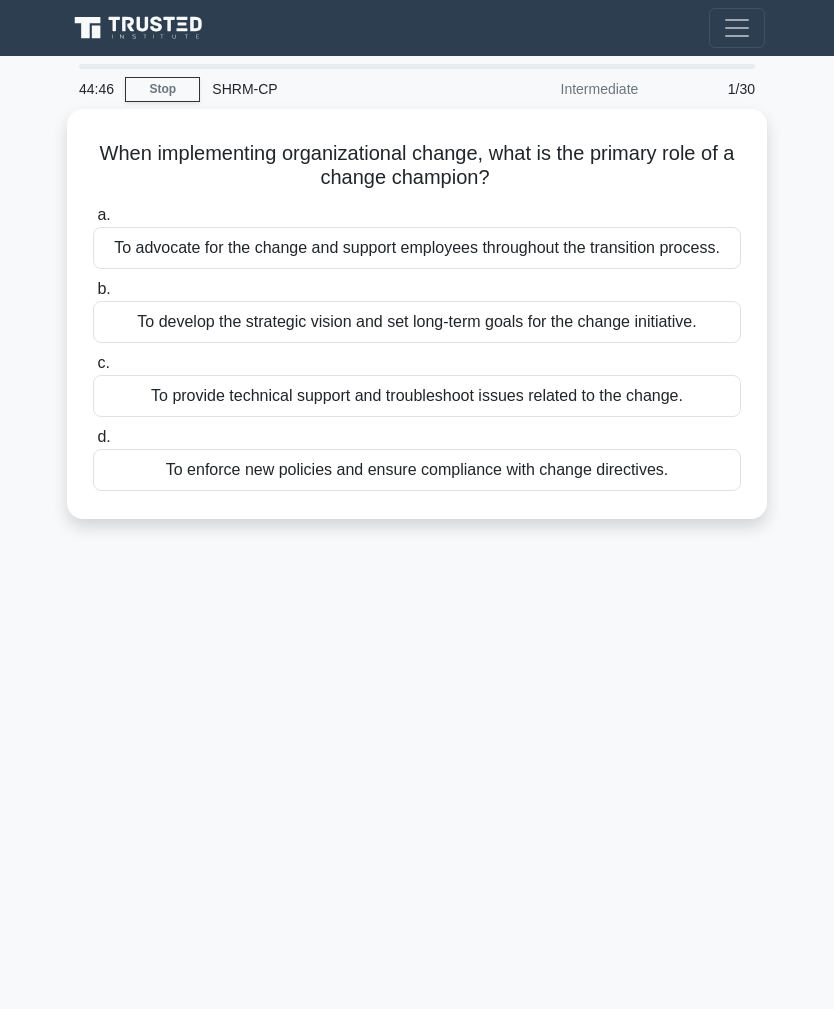 click on "To advocate for the change and support employees throughout the transition process." at bounding box center [417, 248] 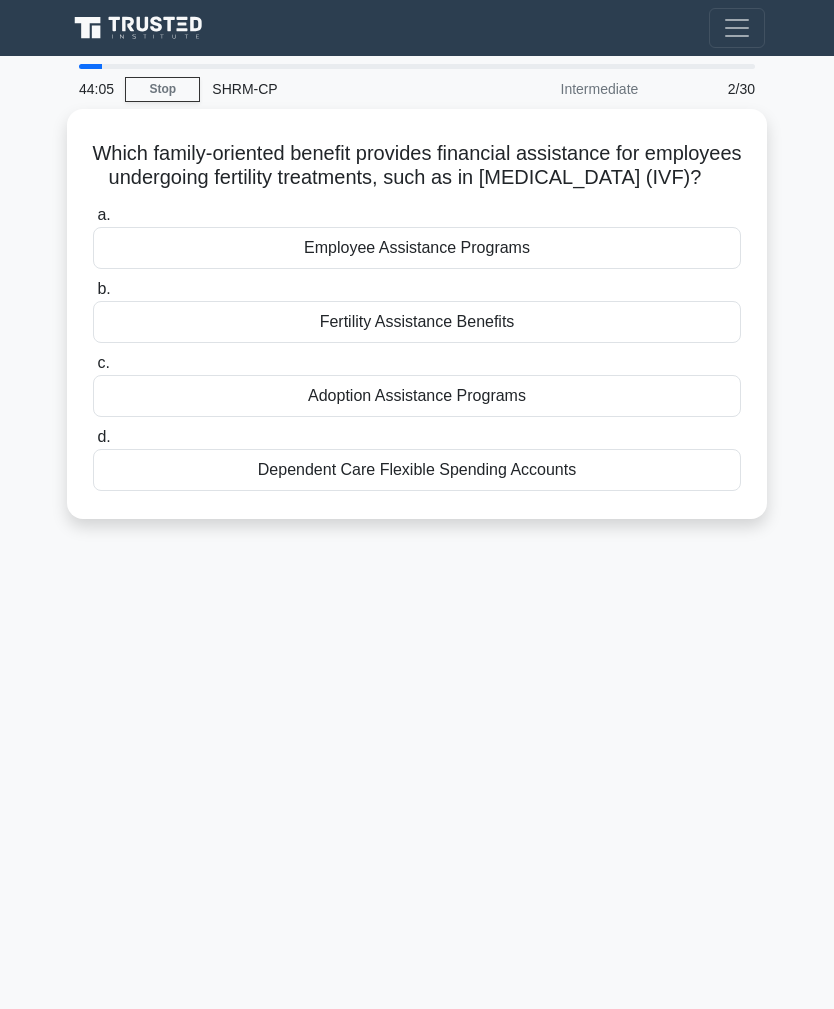 click on "Employee Assistance Programs" at bounding box center [417, 248] 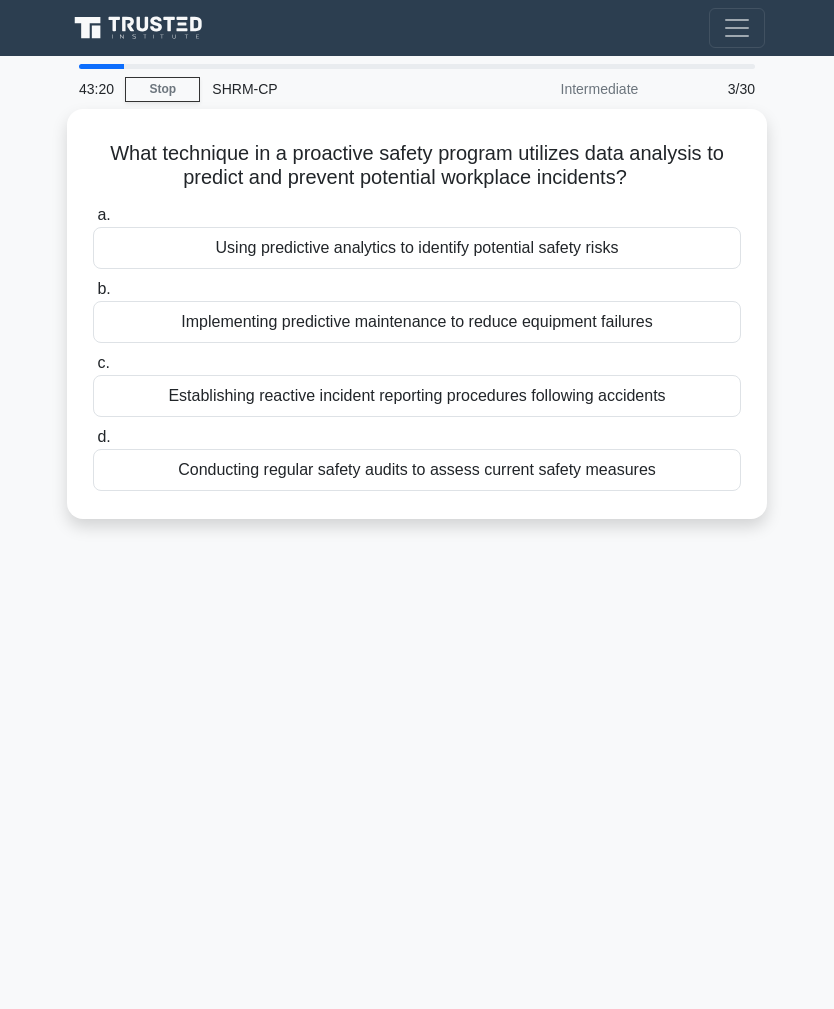 click on "Using predictive analytics to identify potential safety risks" at bounding box center [417, 248] 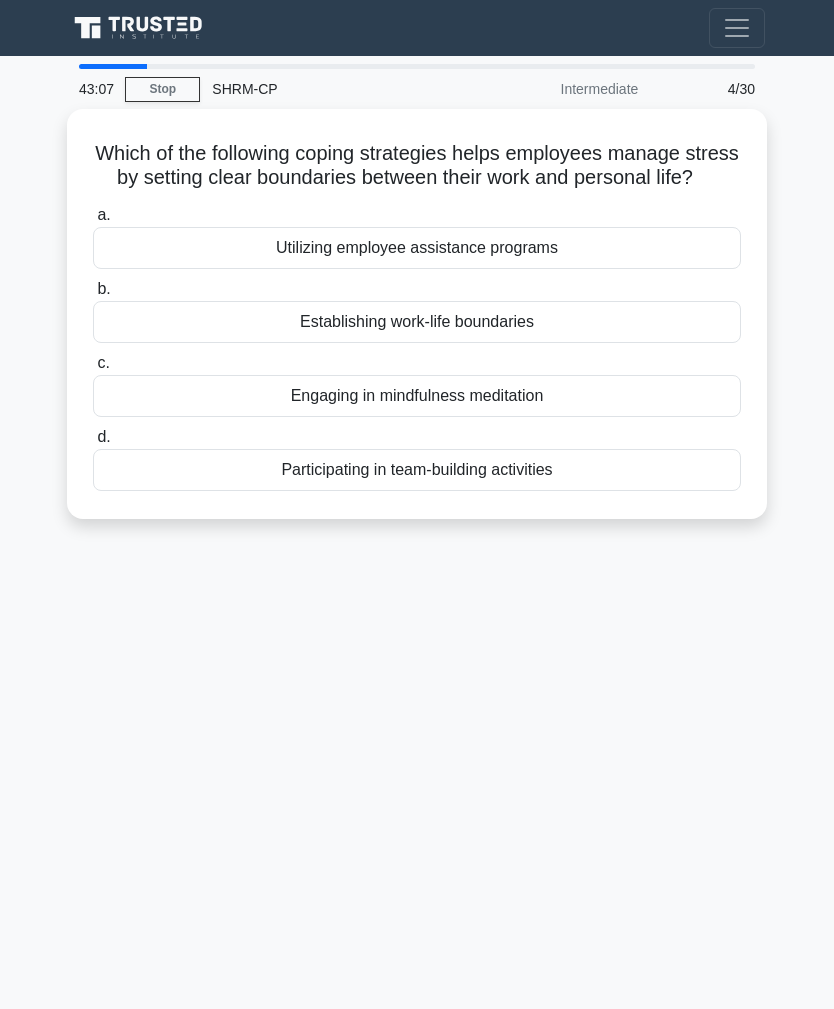 click on "Establishing work-life boundaries" at bounding box center [417, 322] 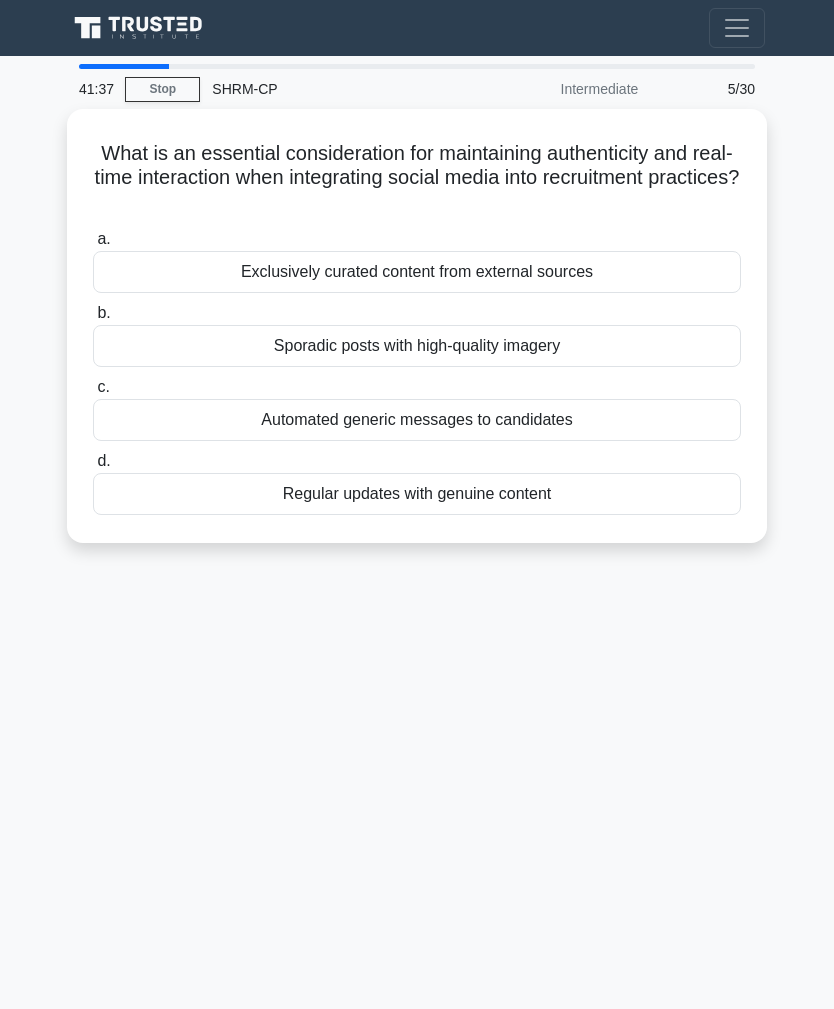 click on "Regular updates with genuine content" at bounding box center (417, 494) 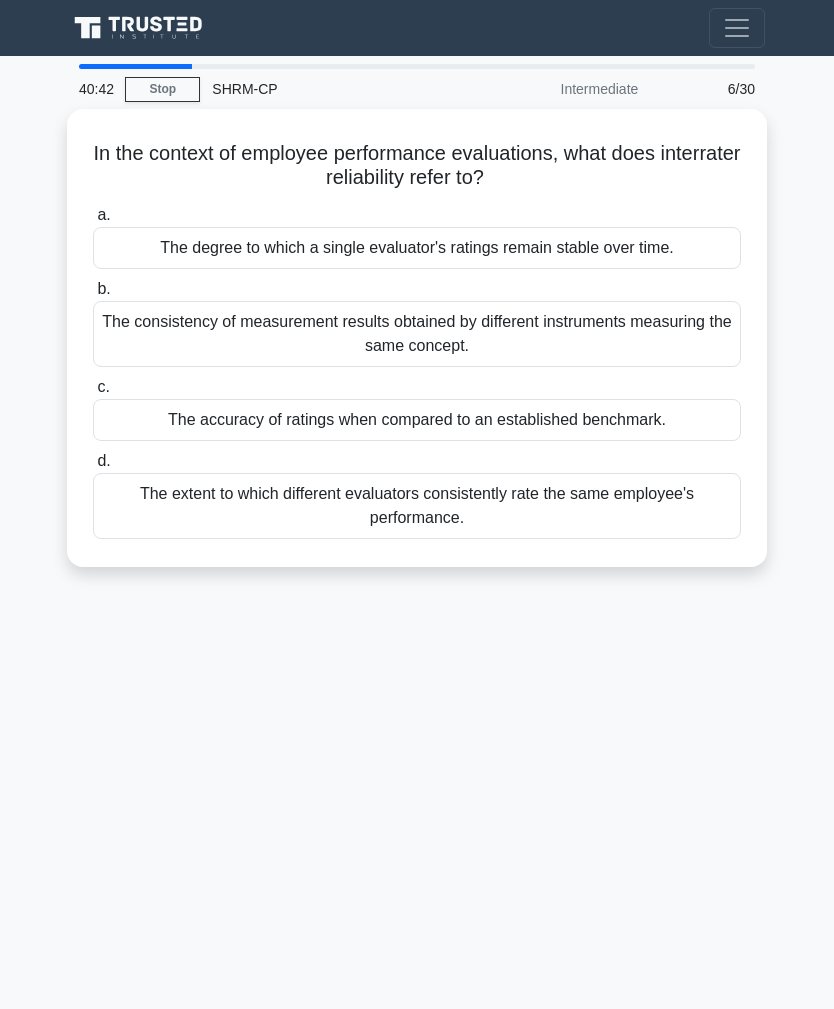 click on "The consistency of measurement results obtained by different instruments measuring the same concept." at bounding box center [417, 334] 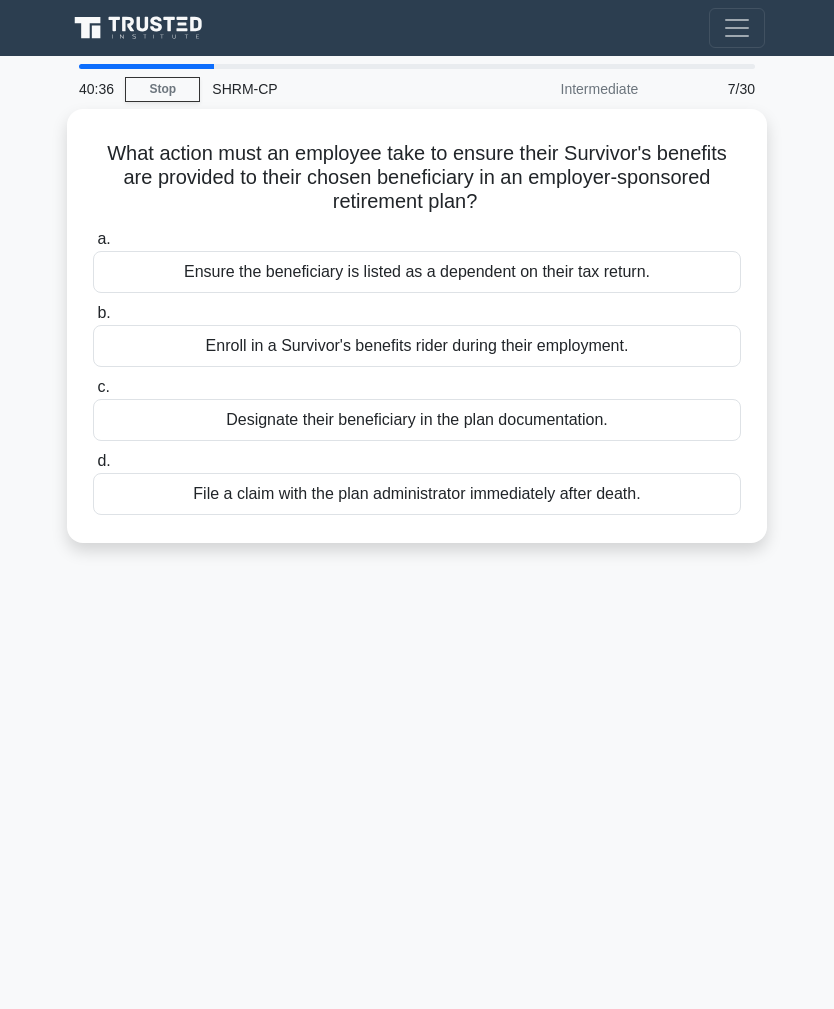 click on "Stop" at bounding box center (162, 89) 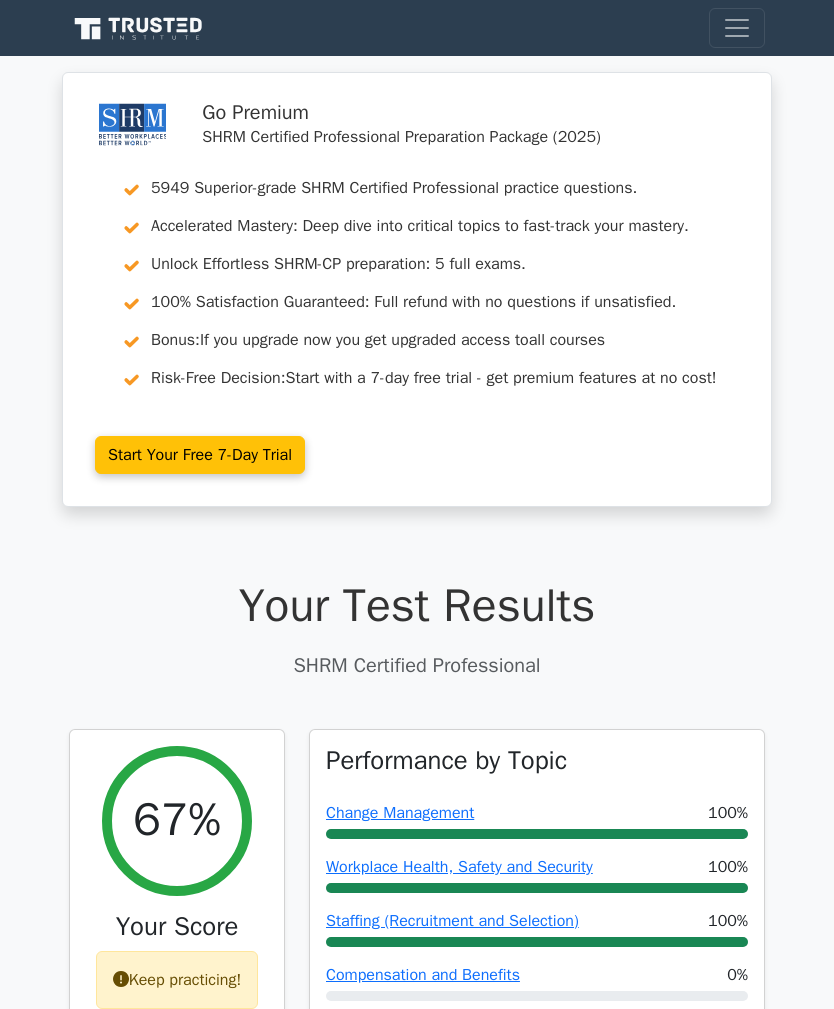 scroll, scrollTop: 0, scrollLeft: 0, axis: both 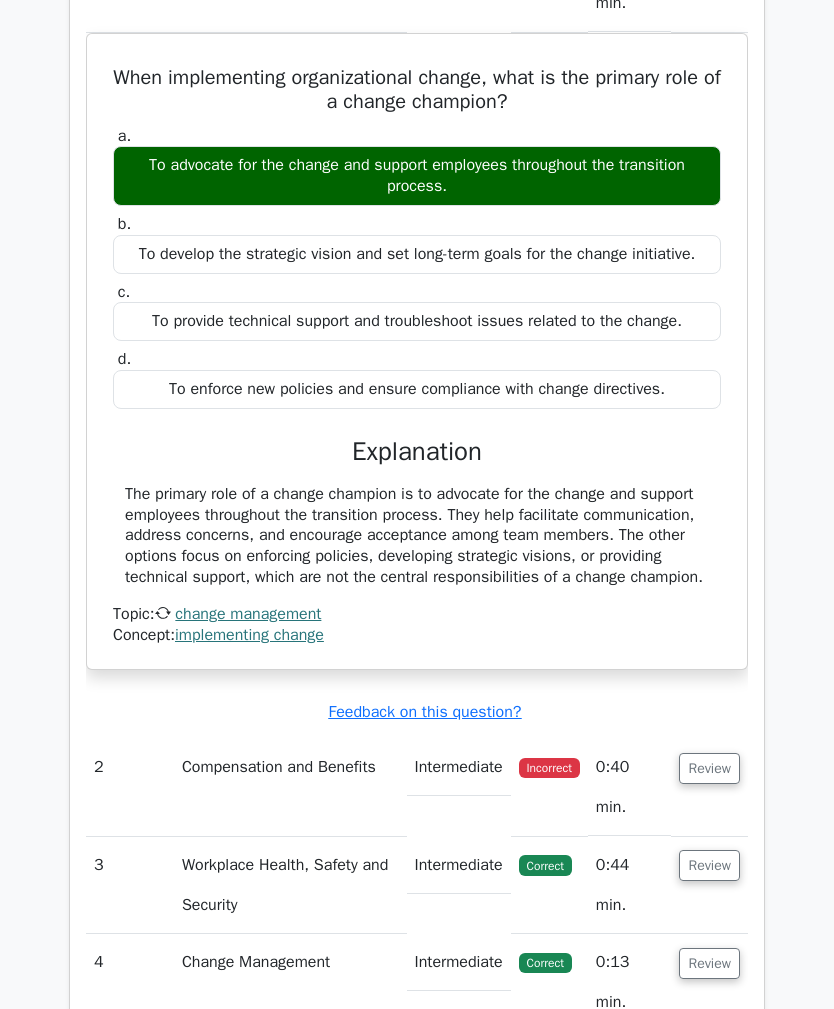 click on "Review" at bounding box center (709, 768) 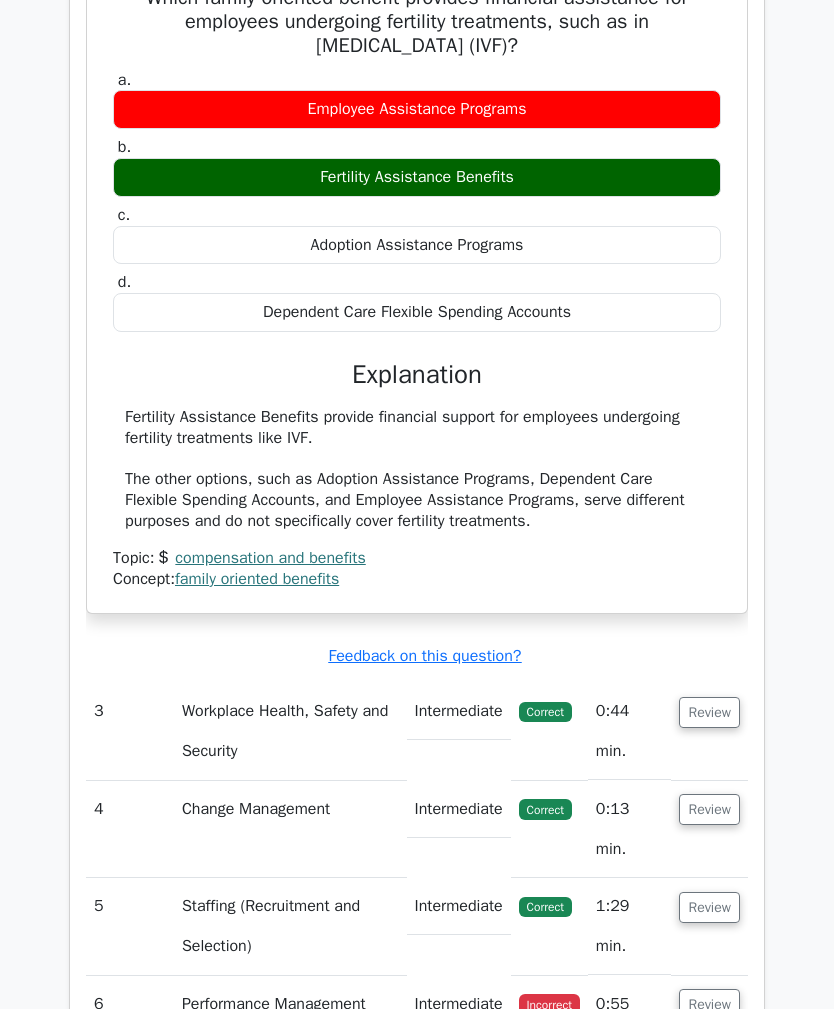 scroll, scrollTop: 2517, scrollLeft: 0, axis: vertical 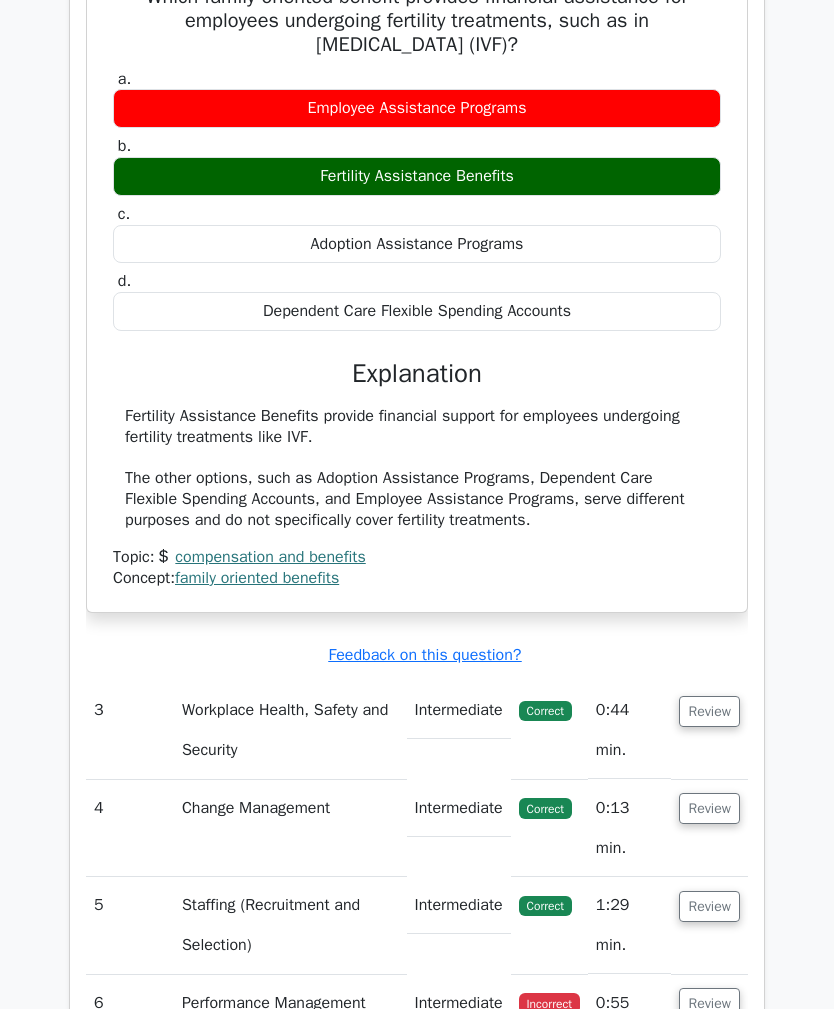 click on "Review" at bounding box center [709, 711] 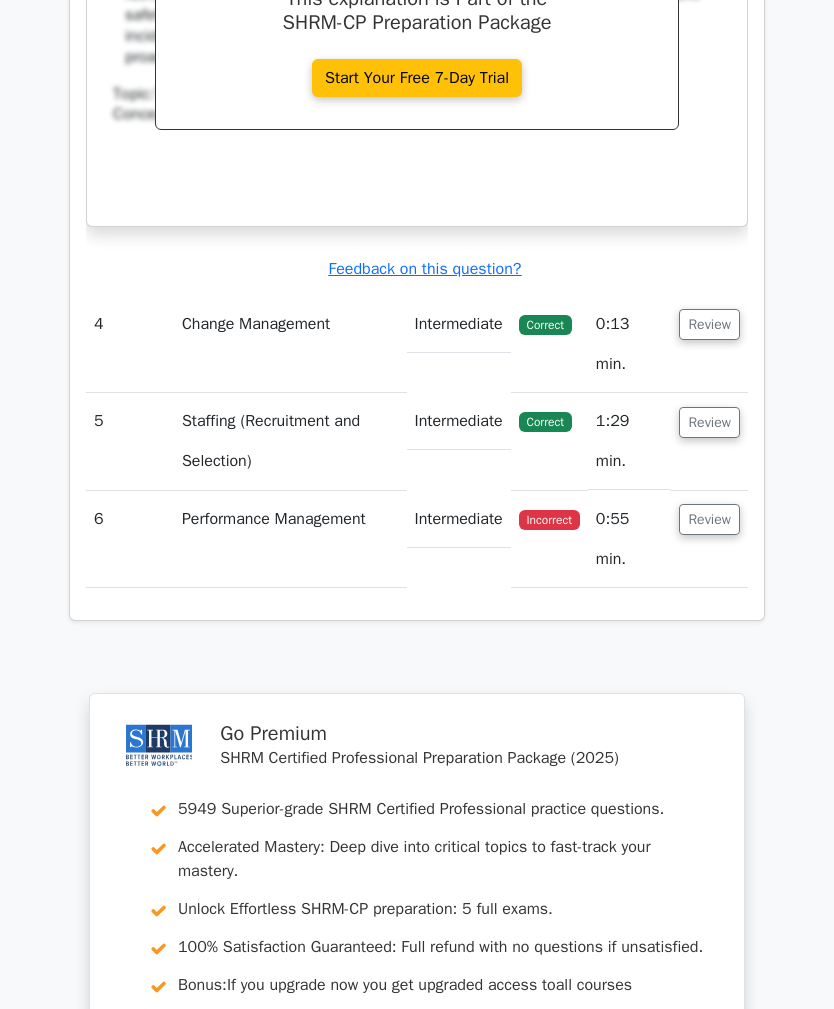 scroll, scrollTop: 3805, scrollLeft: 0, axis: vertical 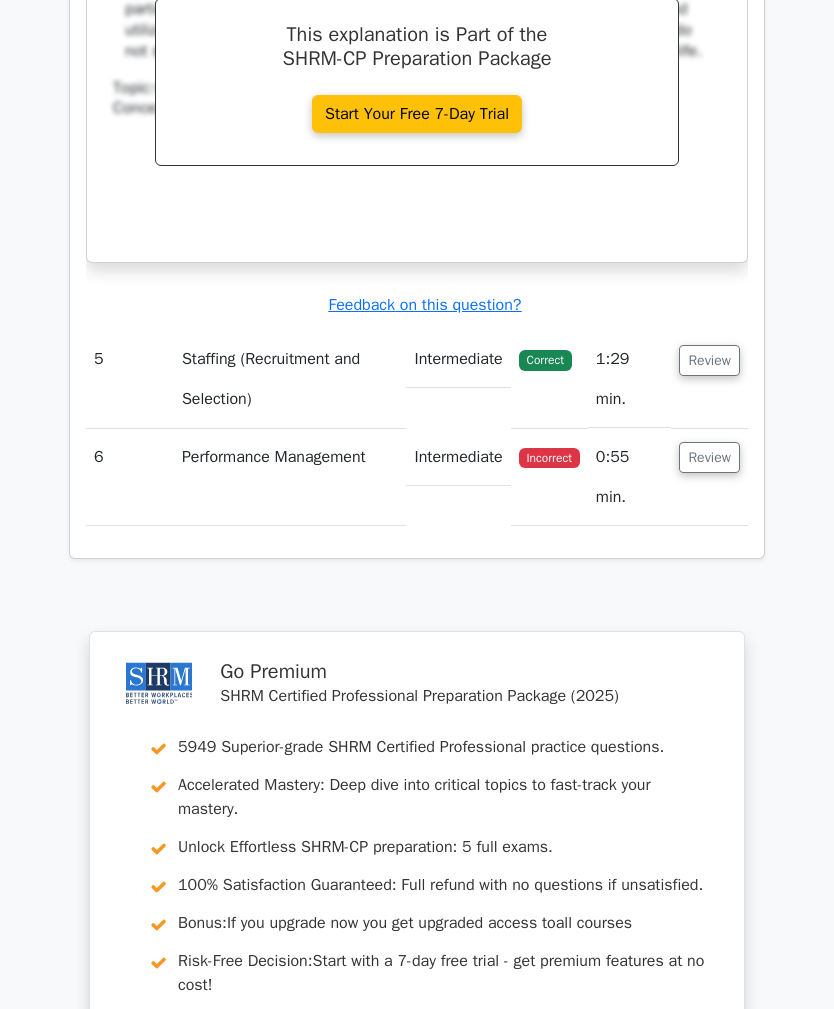 click on "Question Analysis
Question  #
Topic
Difficulty
Result
Time Spent
Action
1
Change Management
Intermediate
[GEOGRAPHIC_DATA]" at bounding box center [417, -1369] 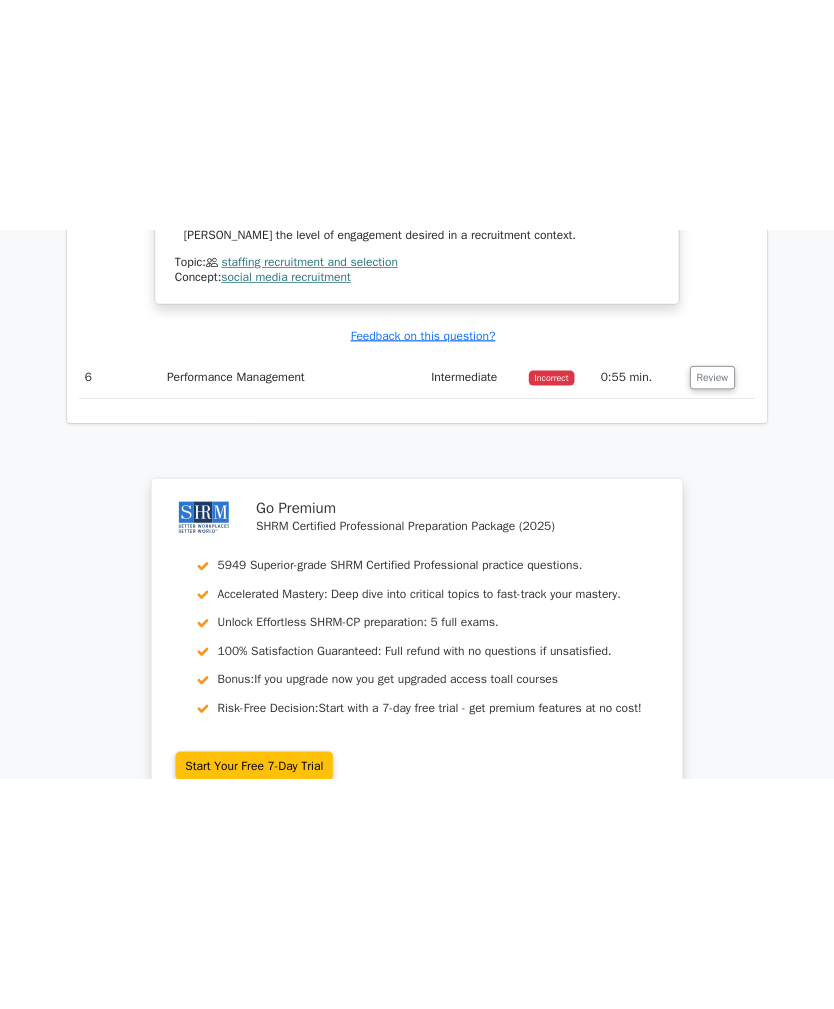 scroll, scrollTop: 5805, scrollLeft: 0, axis: vertical 